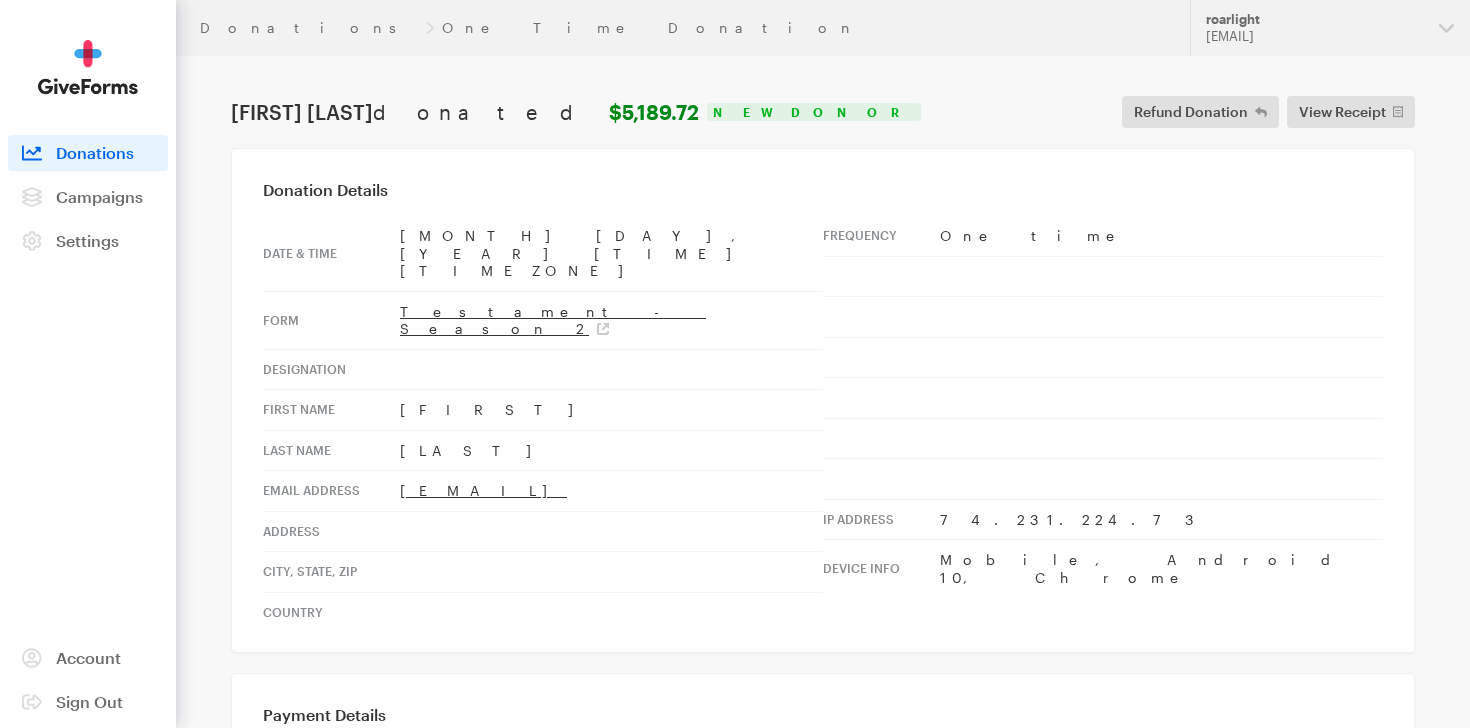 scroll, scrollTop: 0, scrollLeft: 0, axis: both 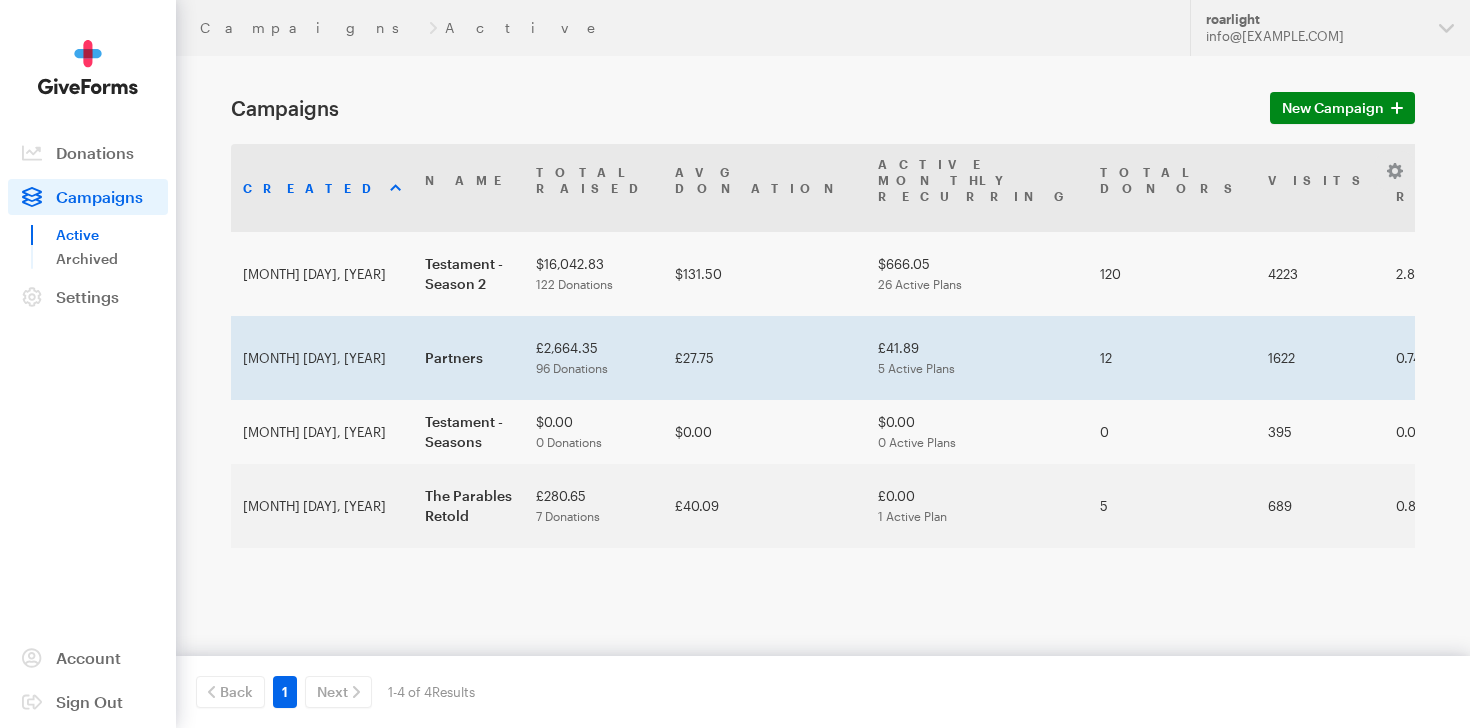 click on "Partners" at bounding box center [468, 358] 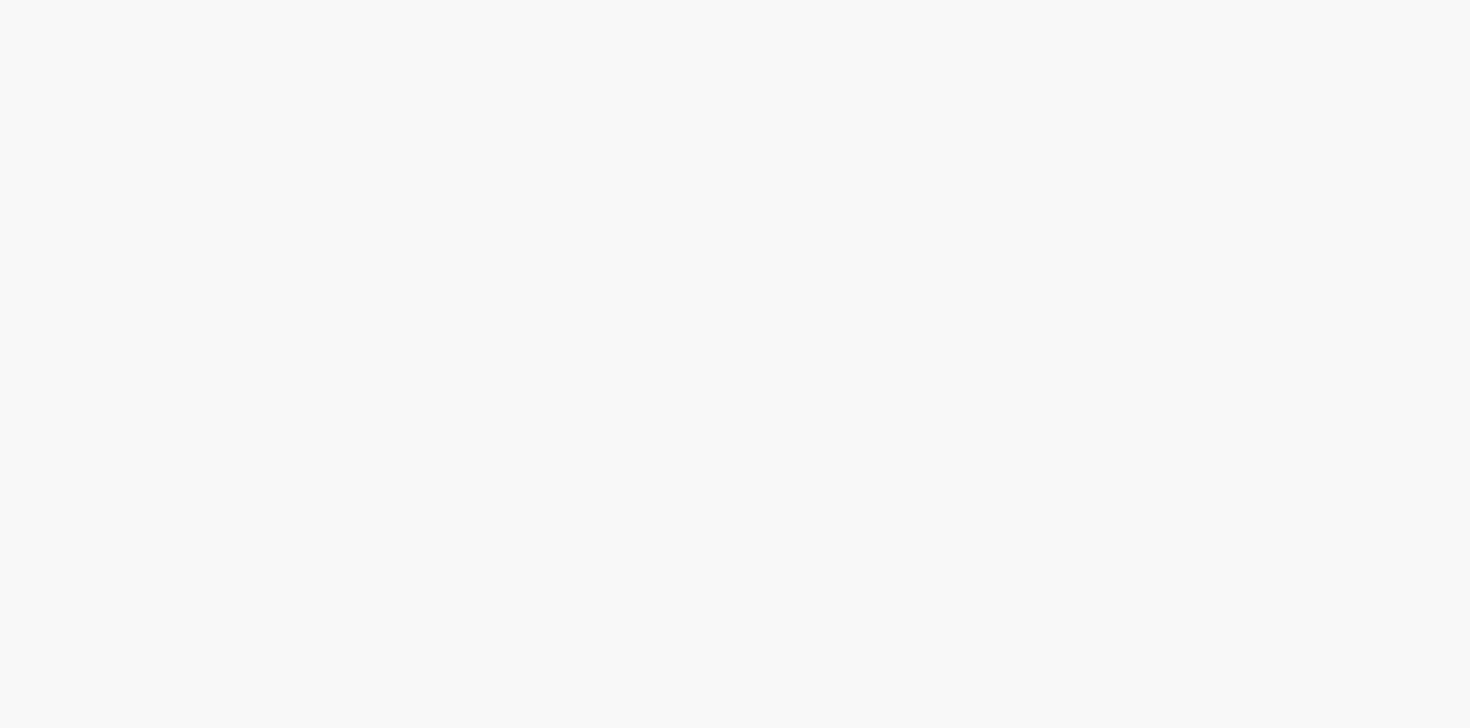 scroll, scrollTop: 0, scrollLeft: 0, axis: both 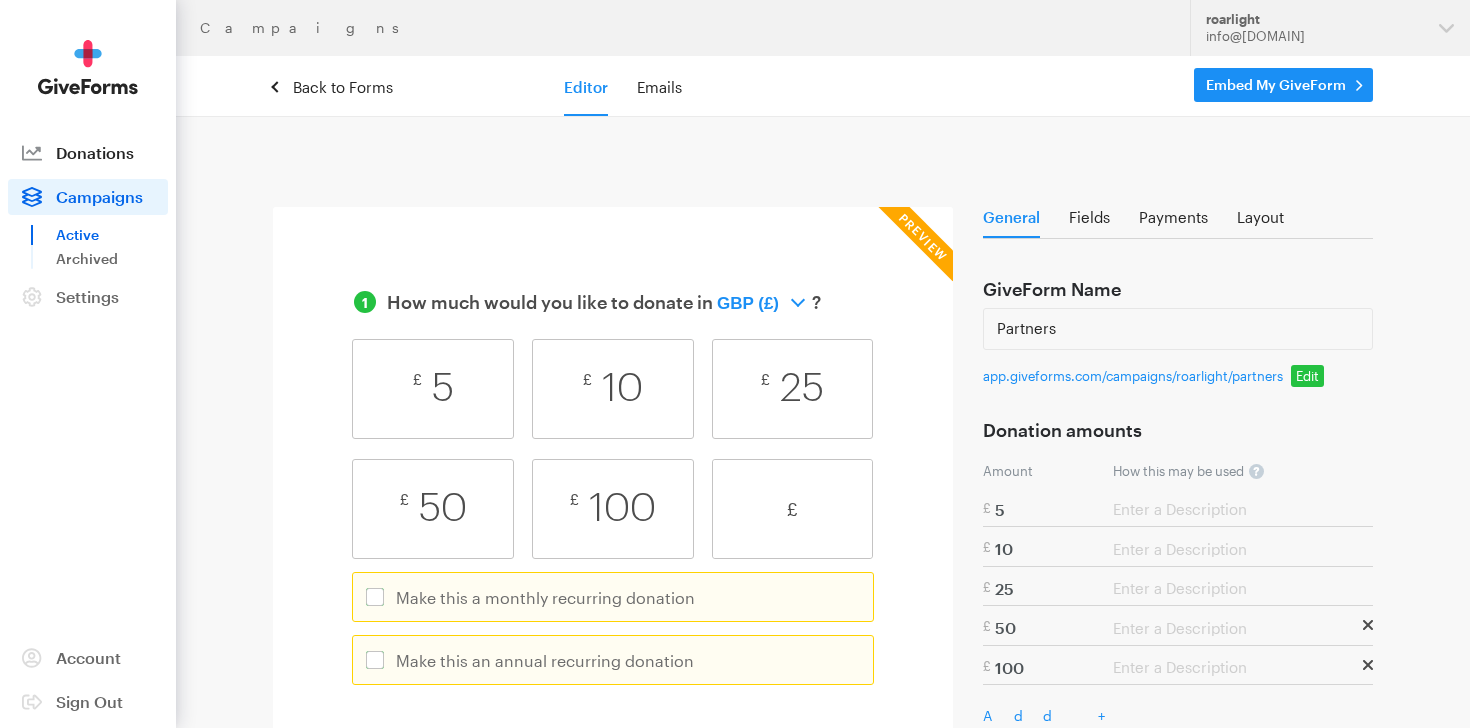 click on "Donations" at bounding box center [95, 152] 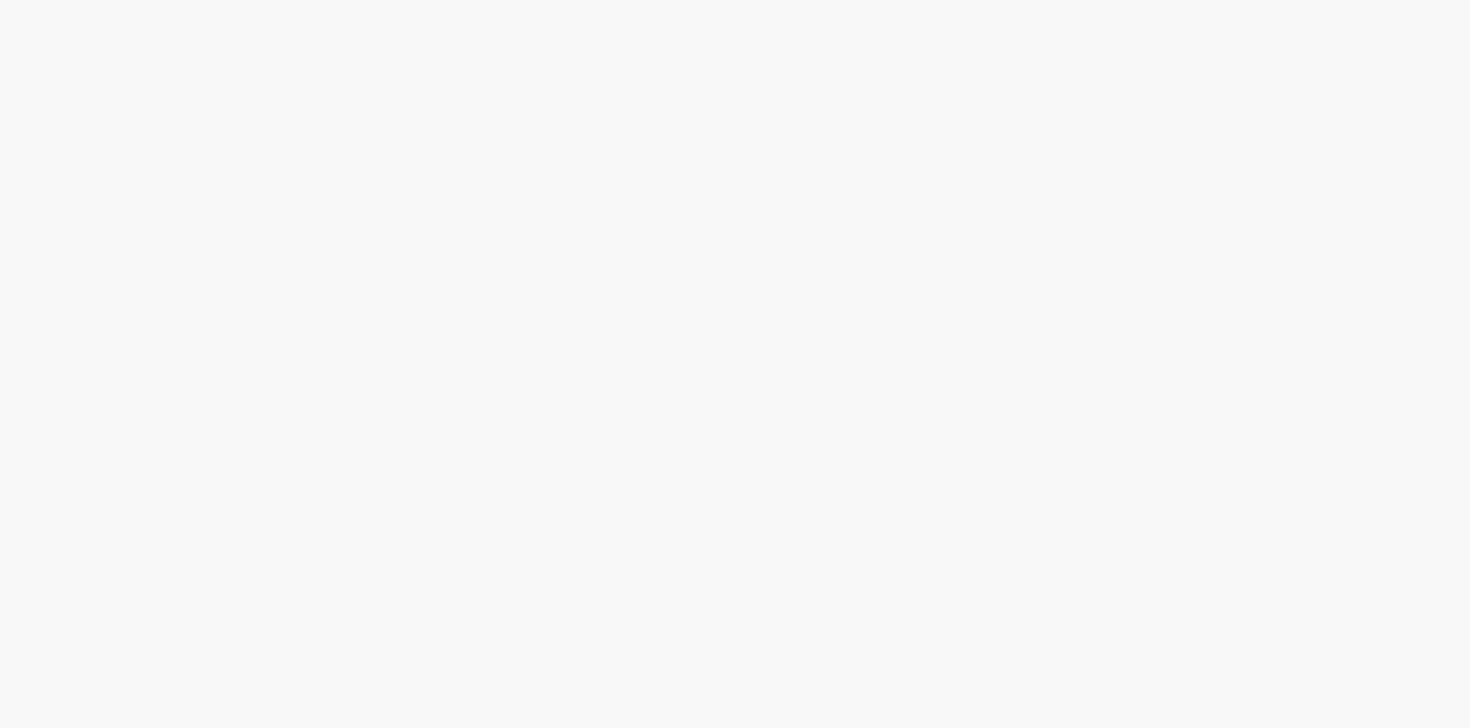 scroll, scrollTop: 0, scrollLeft: 0, axis: both 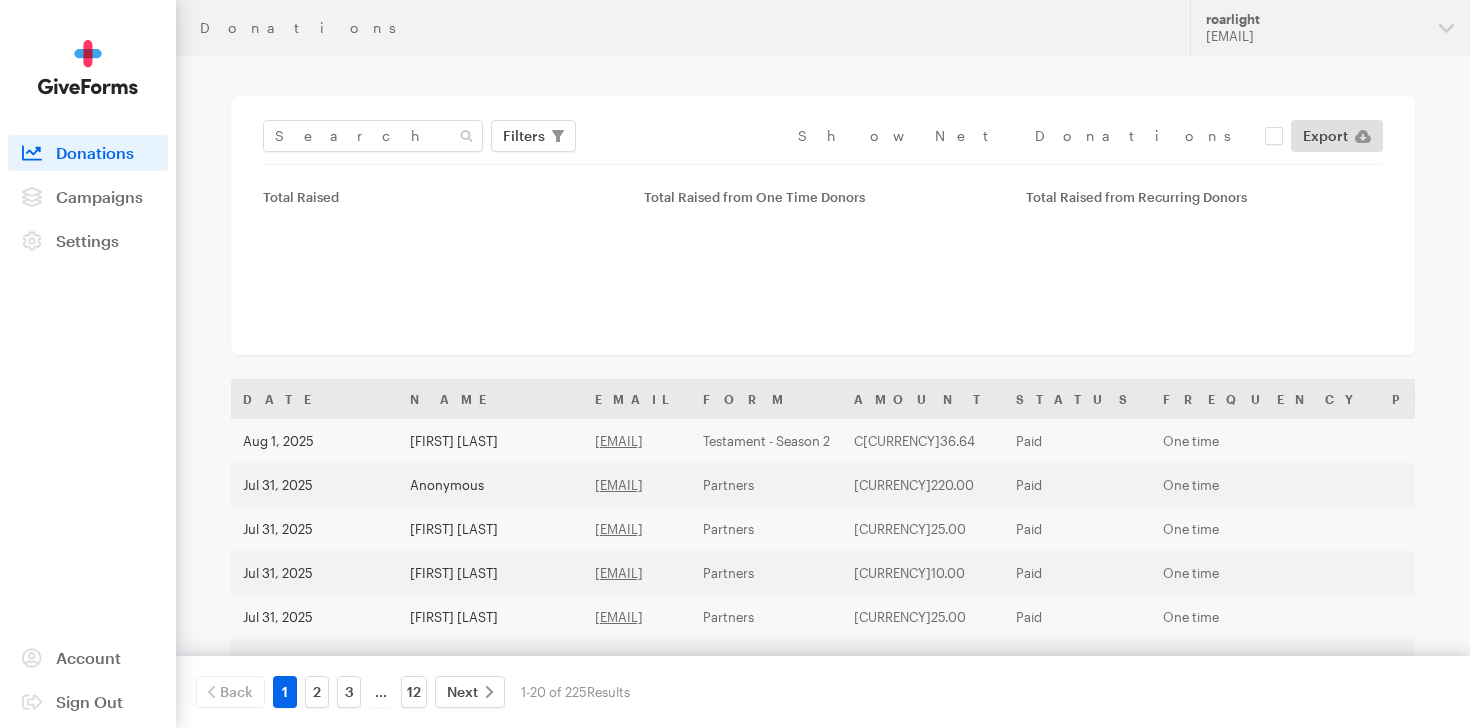 click on "Filters
Clear
Filters
Apply
Date
Jul 05, 2025 - Aug 01, 2025
Forms
2021 Goal
The Parables Retold
Partners" at bounding box center [823, 225] 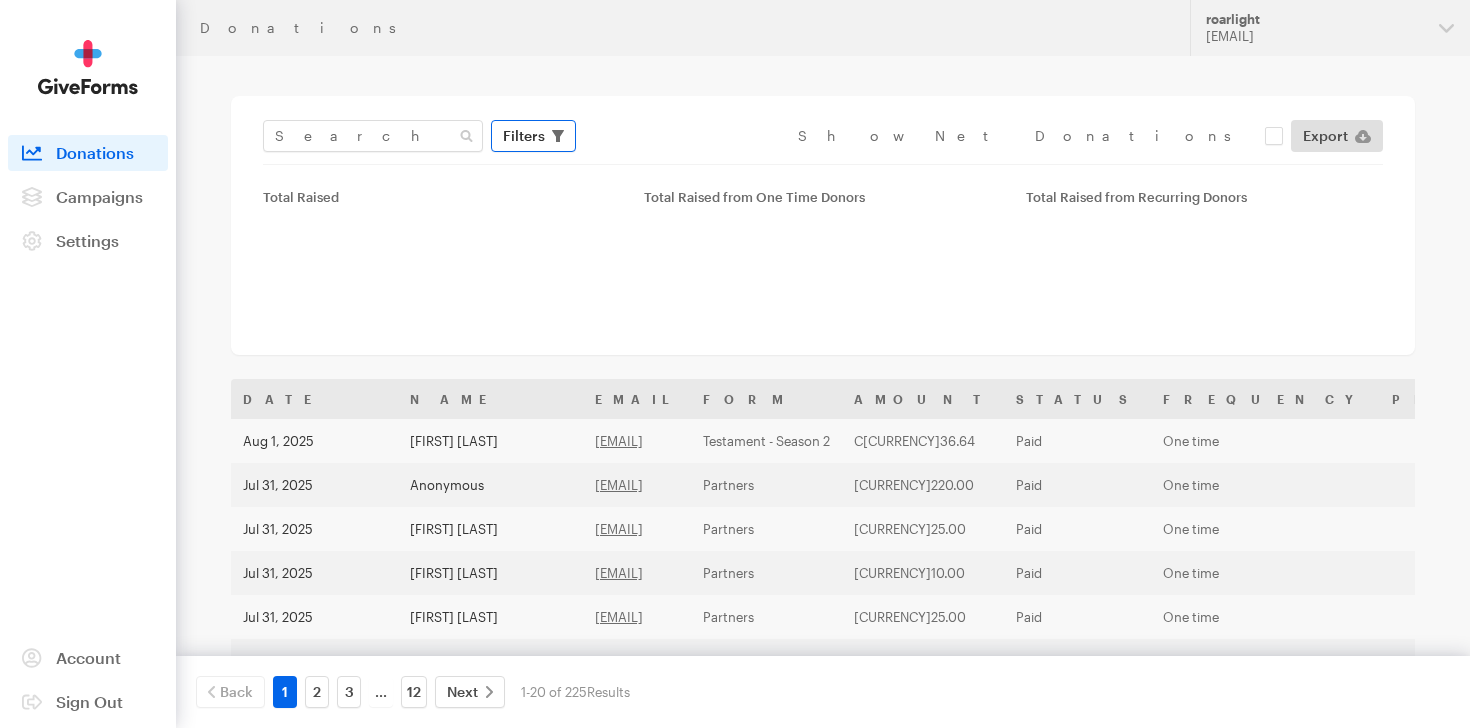 click on "Filters" at bounding box center (524, 136) 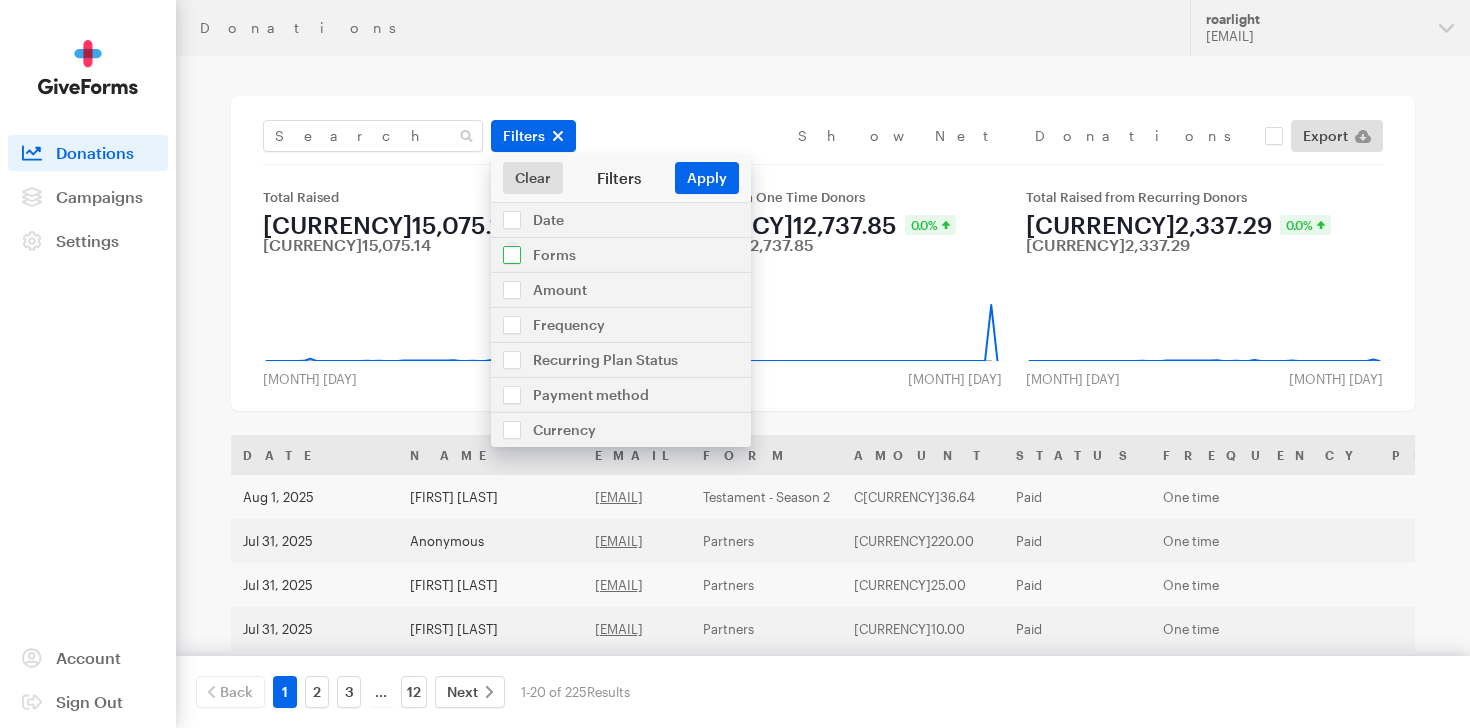 click at bounding box center [621, 255] 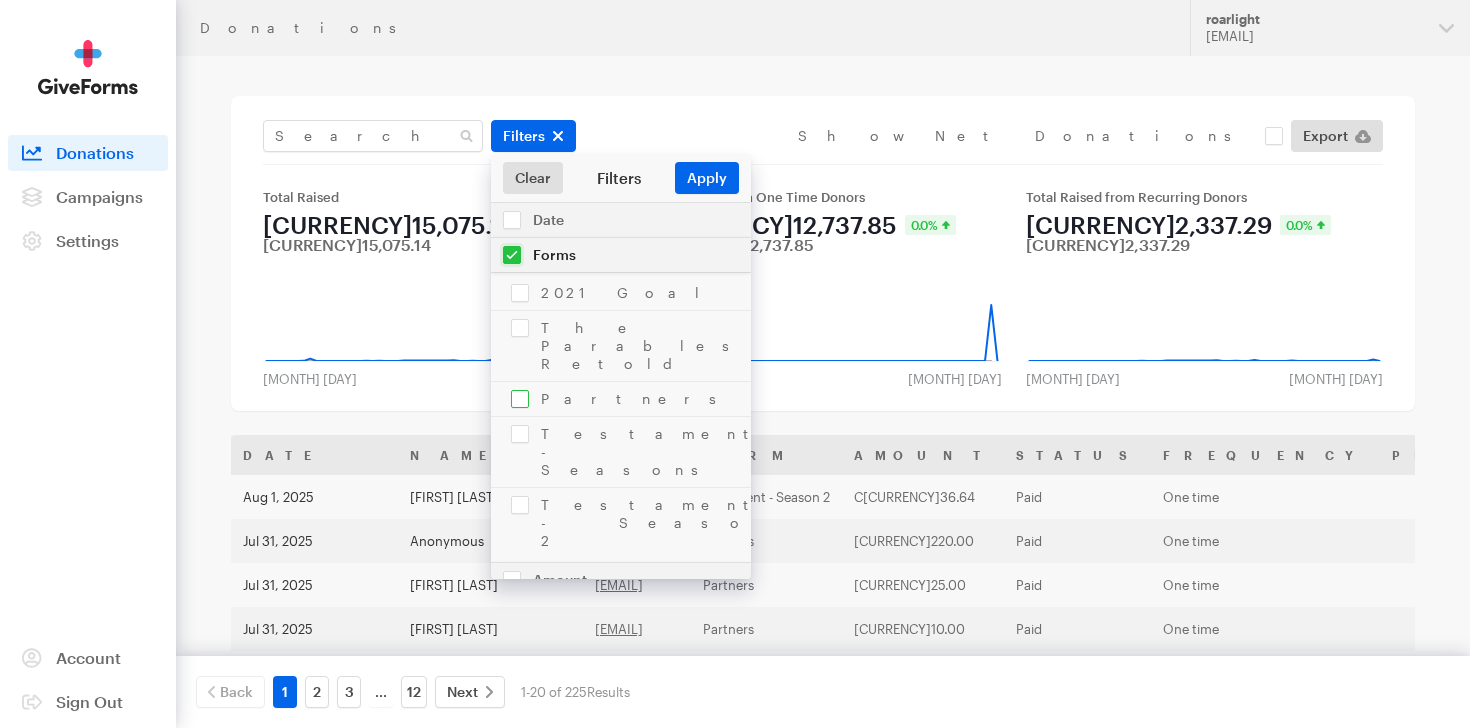 click at bounding box center (621, 399) 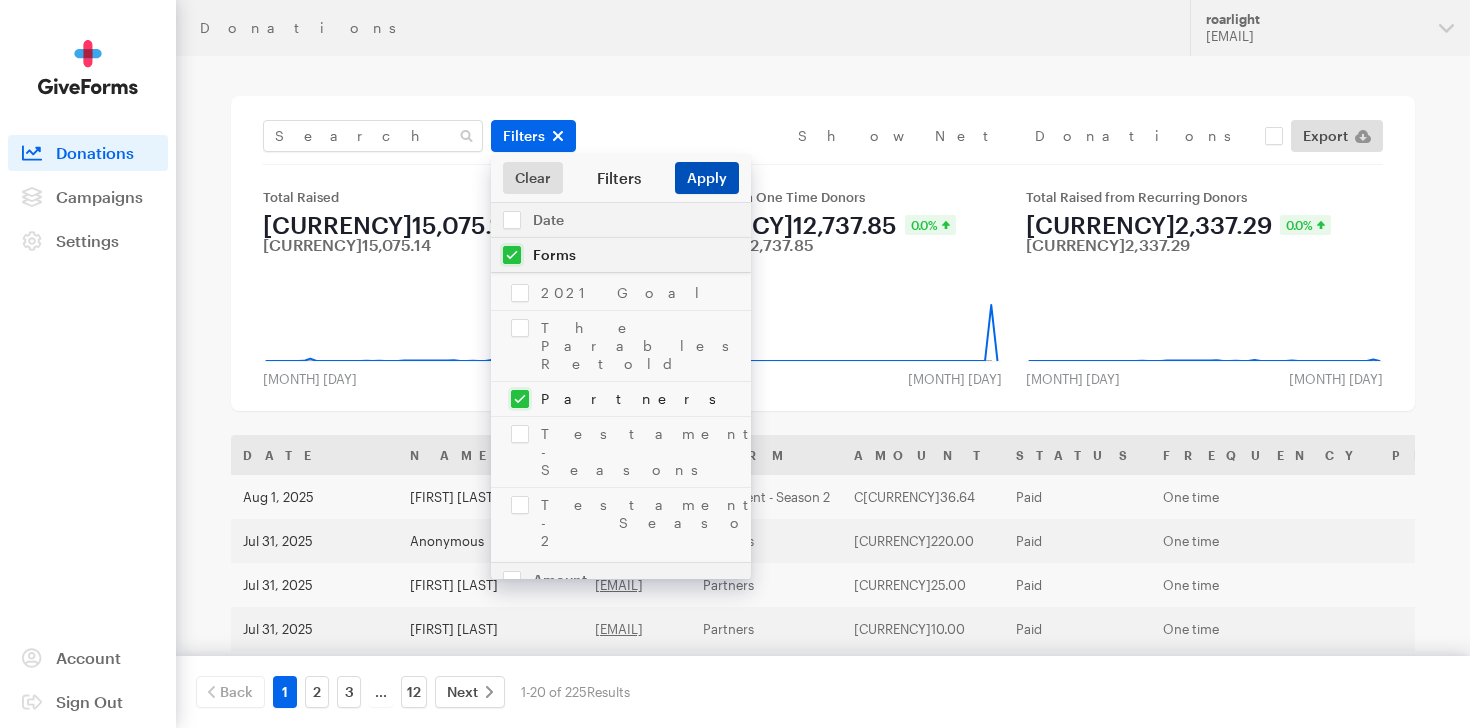 click on "Apply" at bounding box center (707, 178) 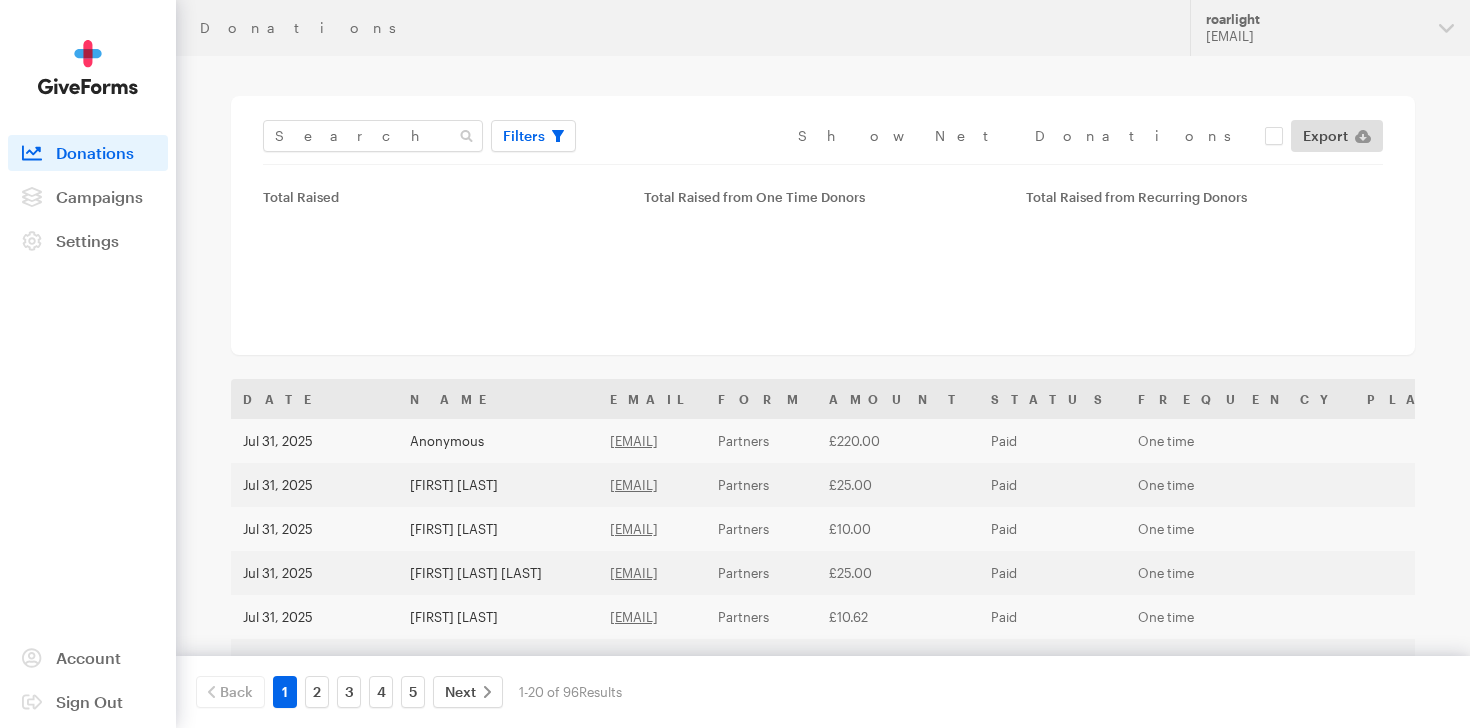scroll, scrollTop: 0, scrollLeft: 0, axis: both 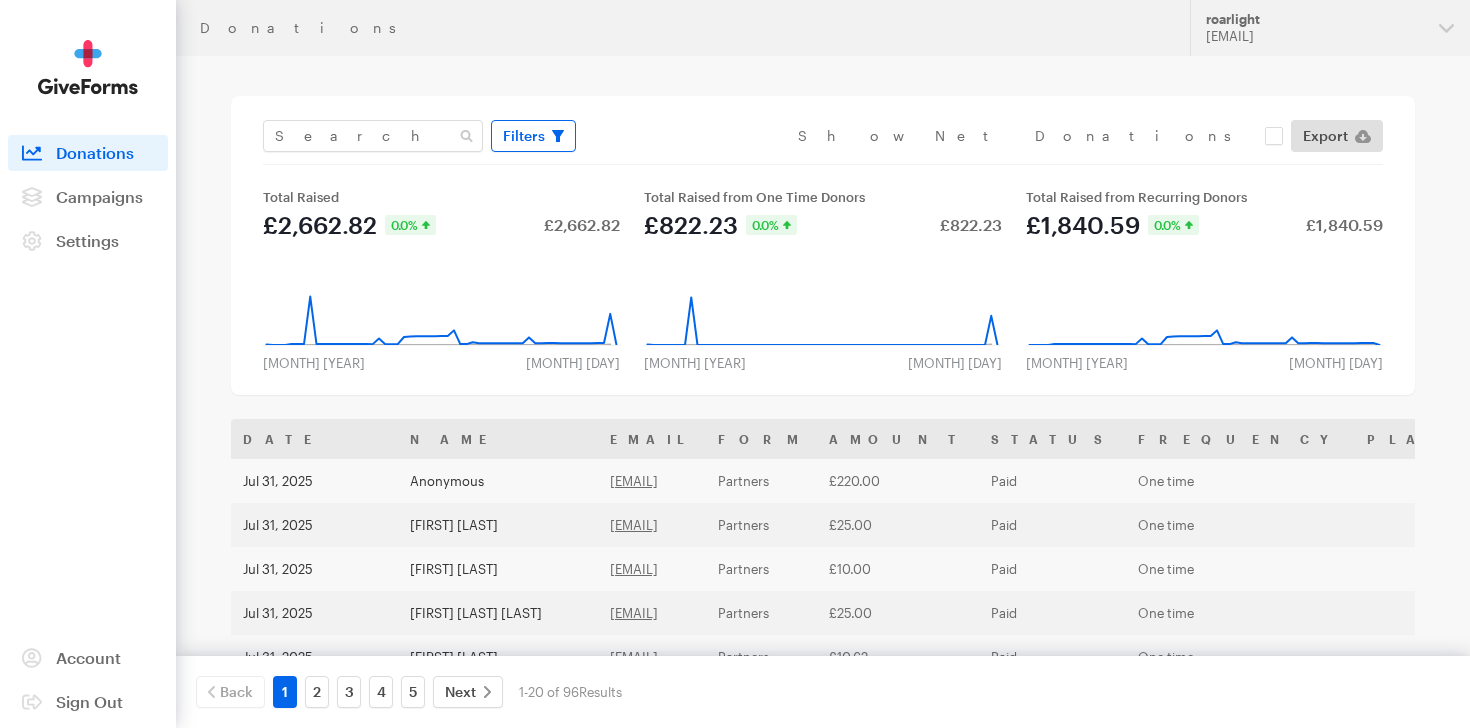 click at bounding box center (558, 136) 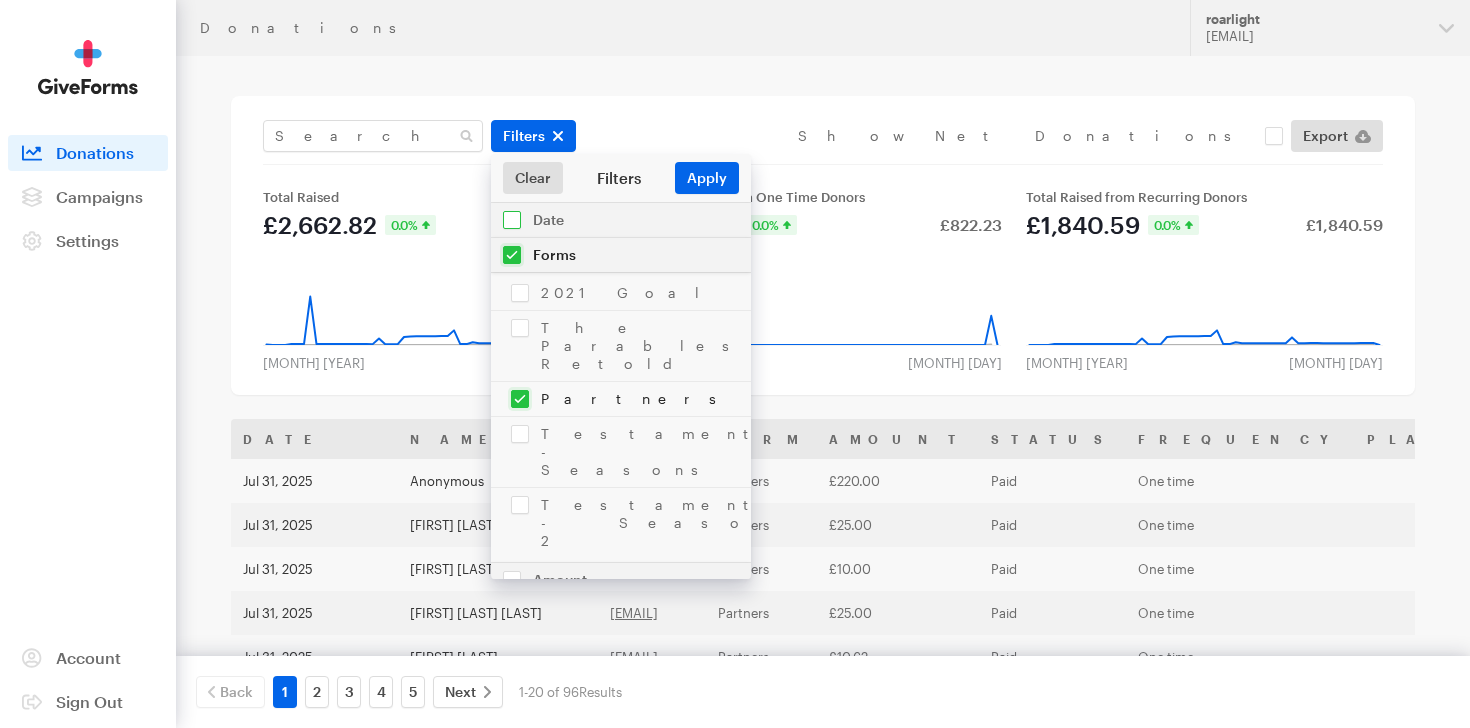 click at bounding box center (621, 220) 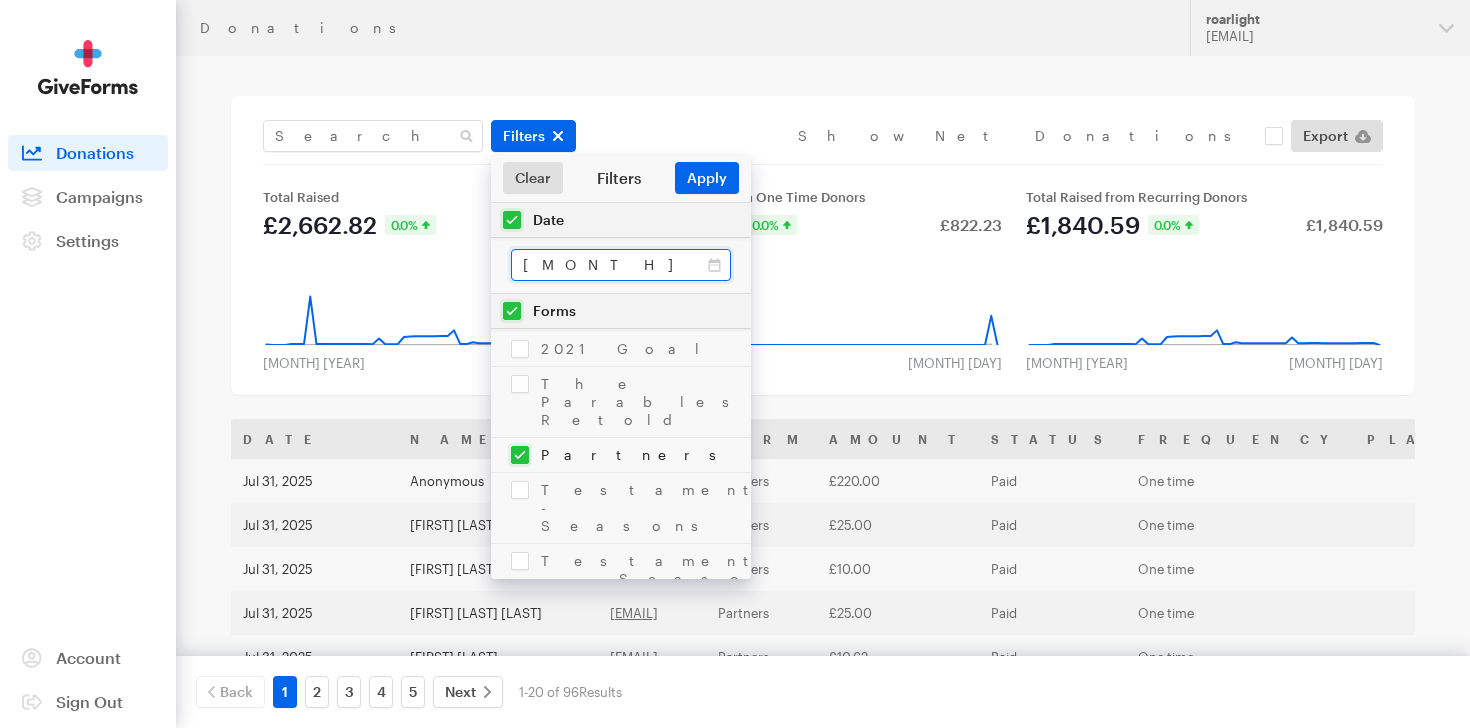 click on "[MONTH] [DAY], [YEAR] - [MONTH] [DAY], [YEAR]" at bounding box center (621, 265) 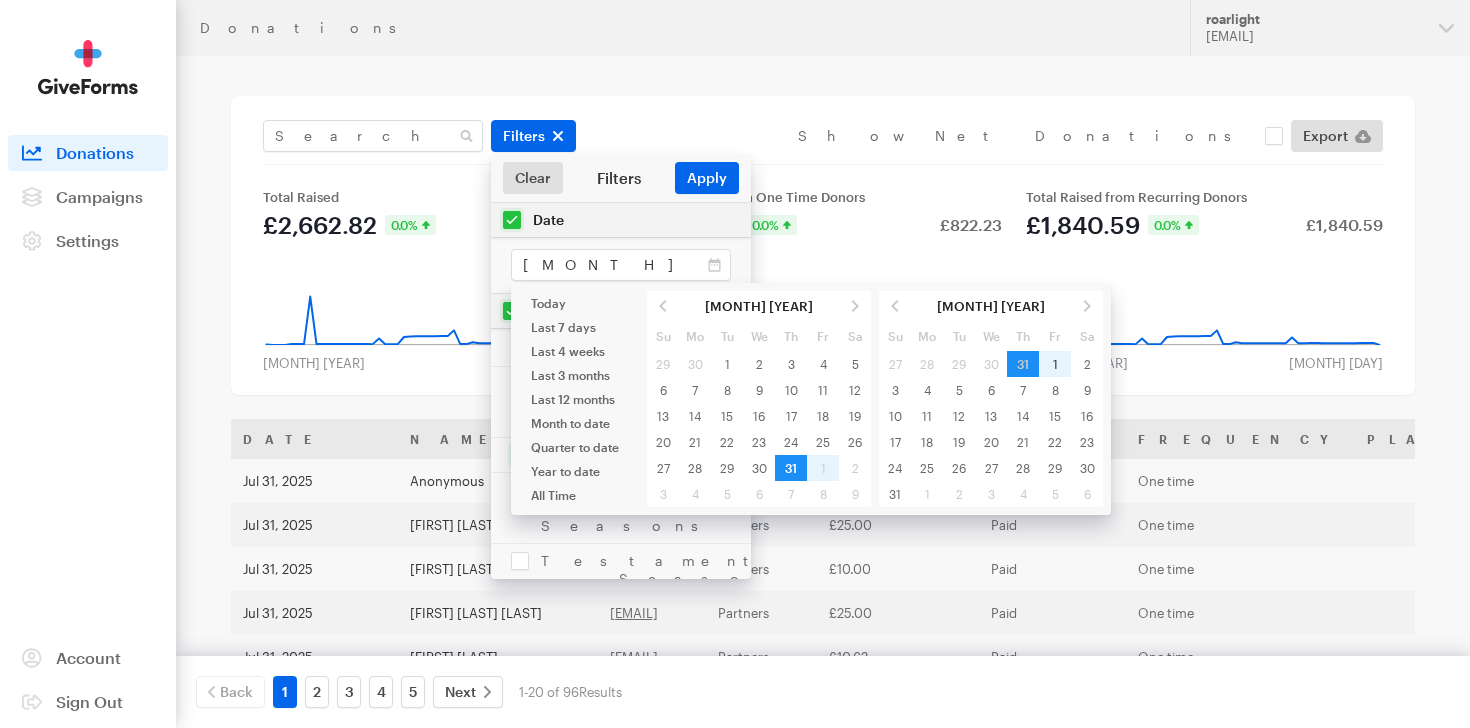 type on "[MONTH] [DAY], [YEAR] - [MONTH] [DAY], [YEAR]" 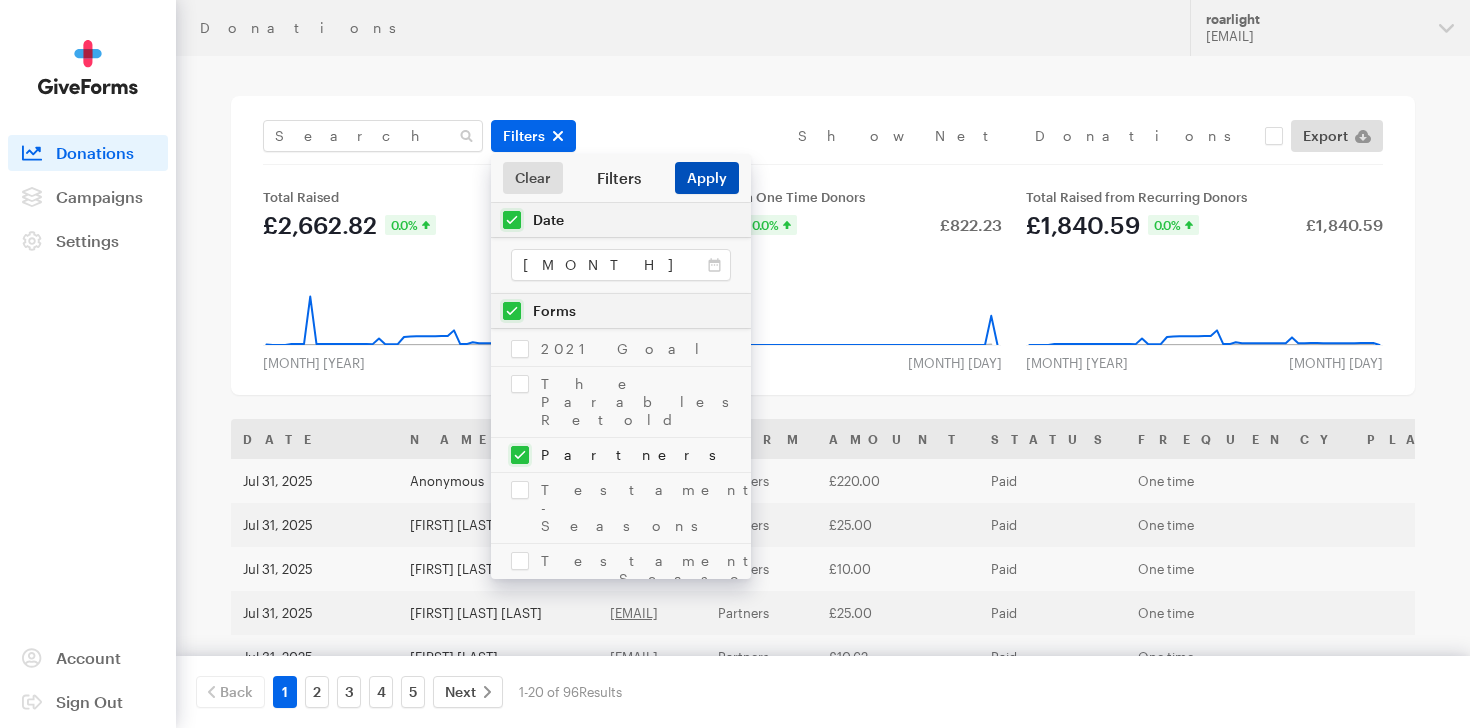 click on "Apply" at bounding box center (707, 178) 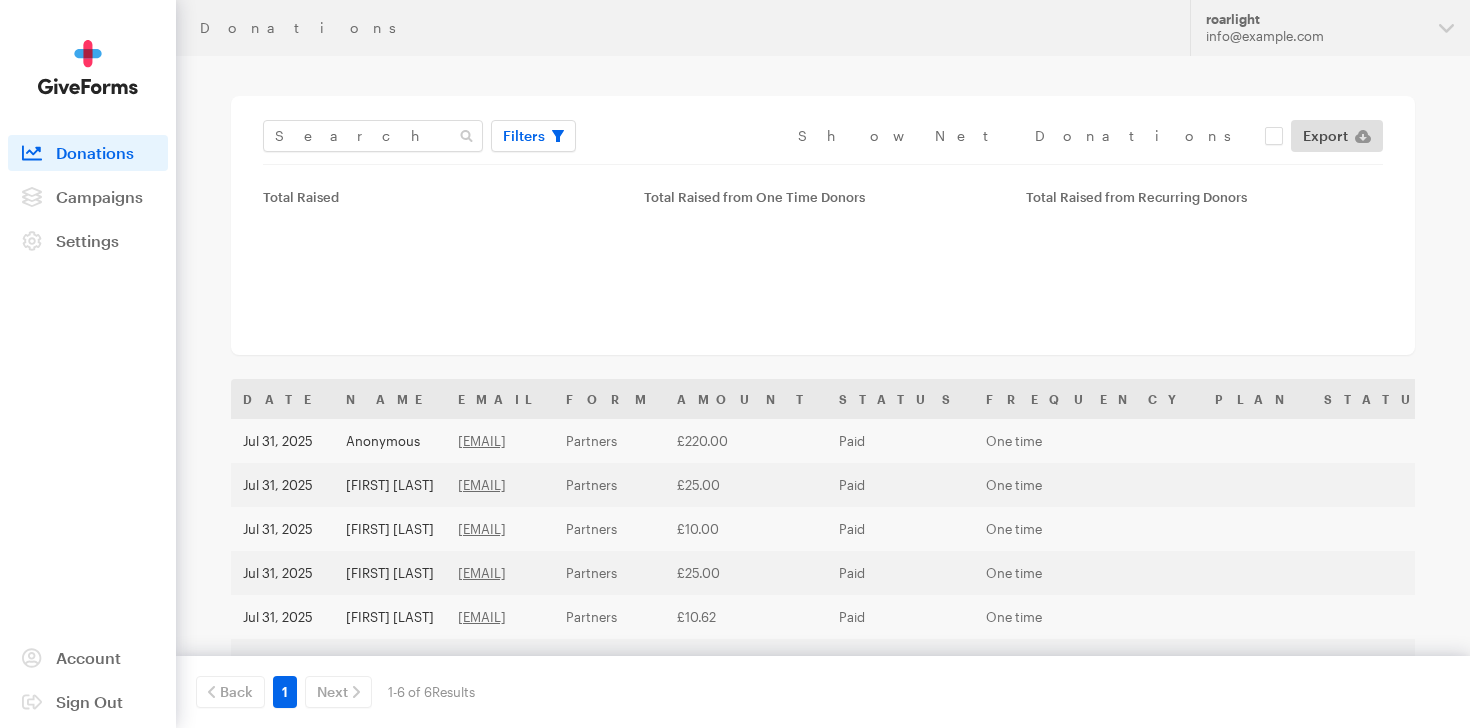 scroll, scrollTop: 0, scrollLeft: 0, axis: both 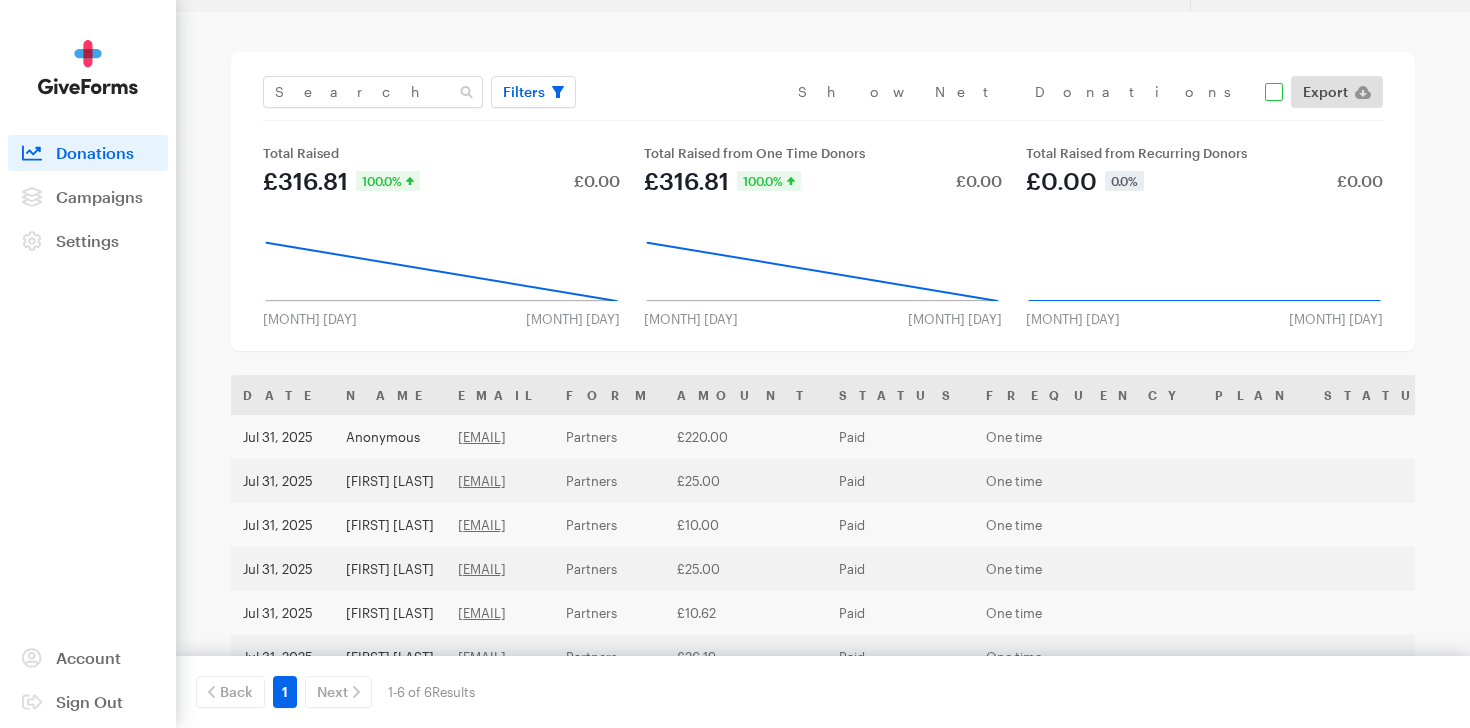 click at bounding box center (1040, 92) 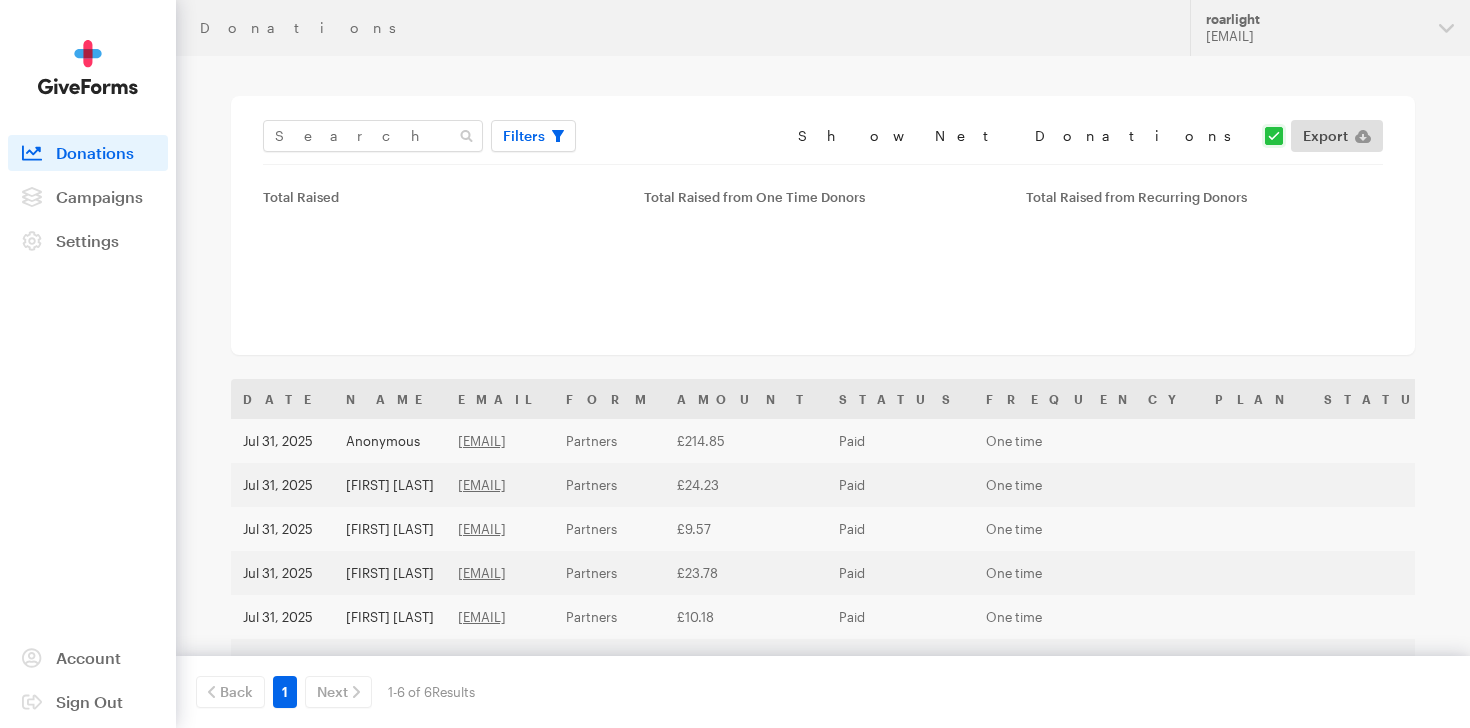 scroll, scrollTop: 0, scrollLeft: 0, axis: both 